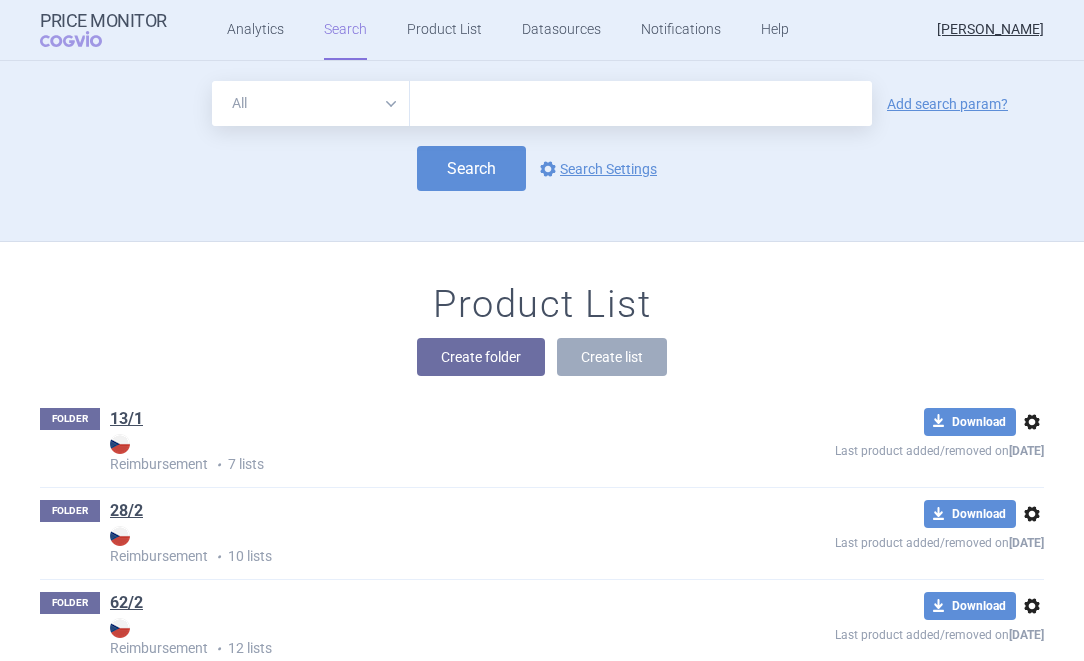 scroll, scrollTop: 0, scrollLeft: 0, axis: both 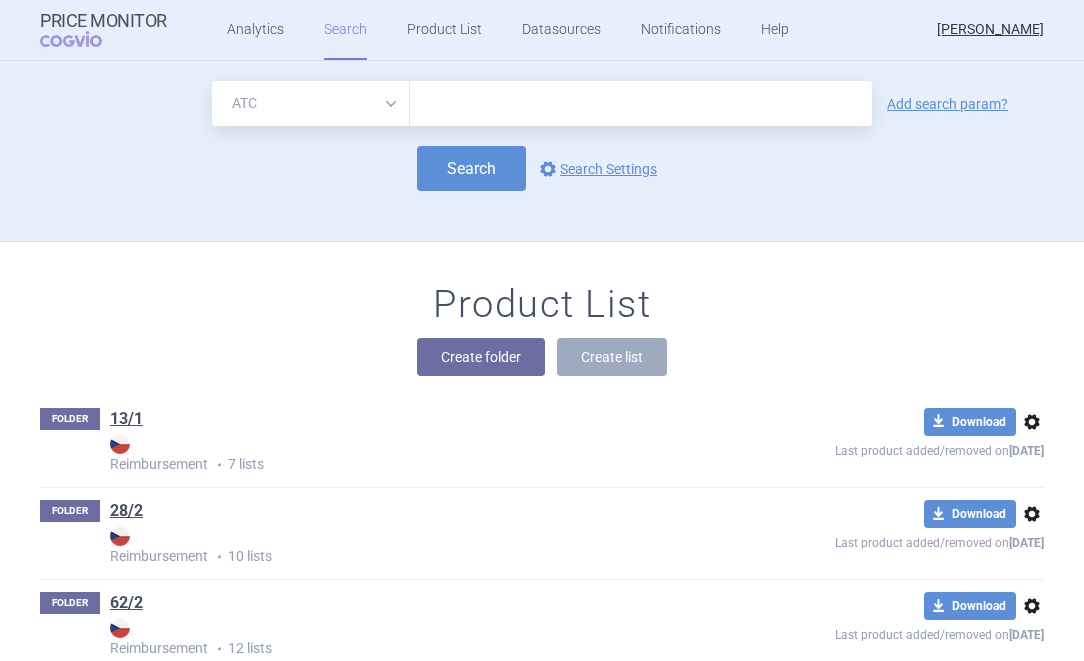 click on "All Brand Name ATC Company Active Substance Country Newer than" at bounding box center [311, 103] 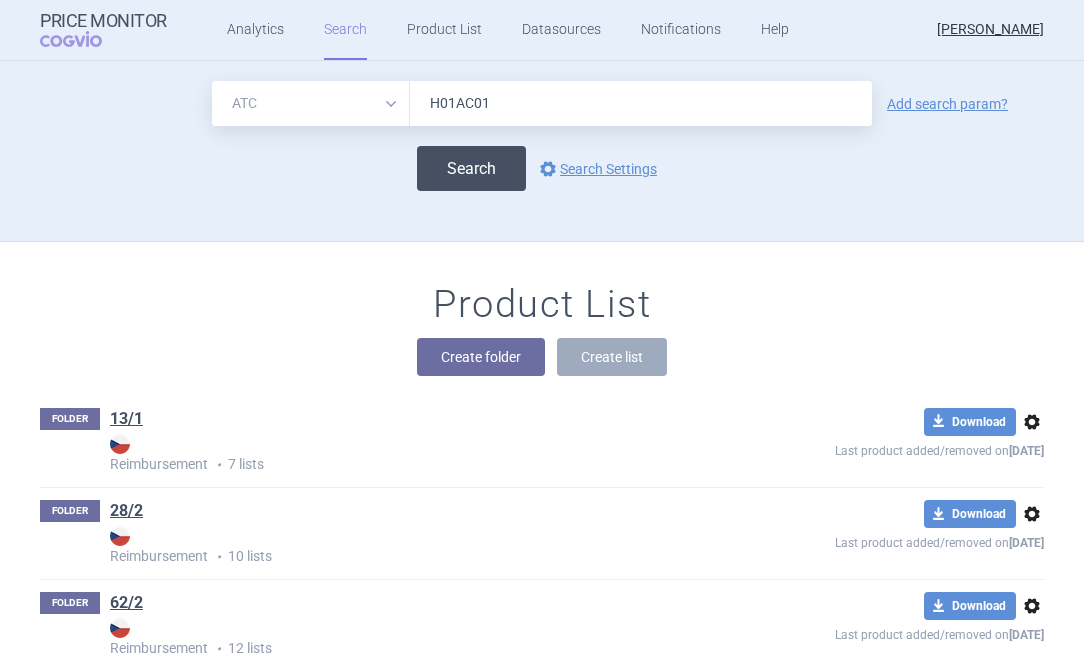 type on "H01AC01" 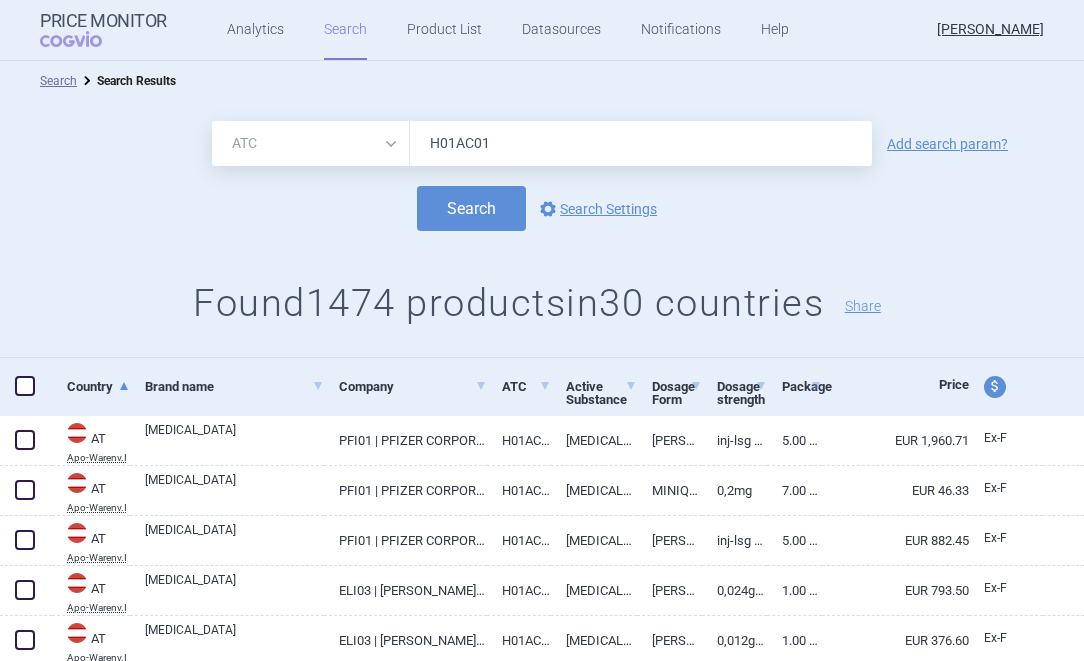 click at bounding box center (25, 386) 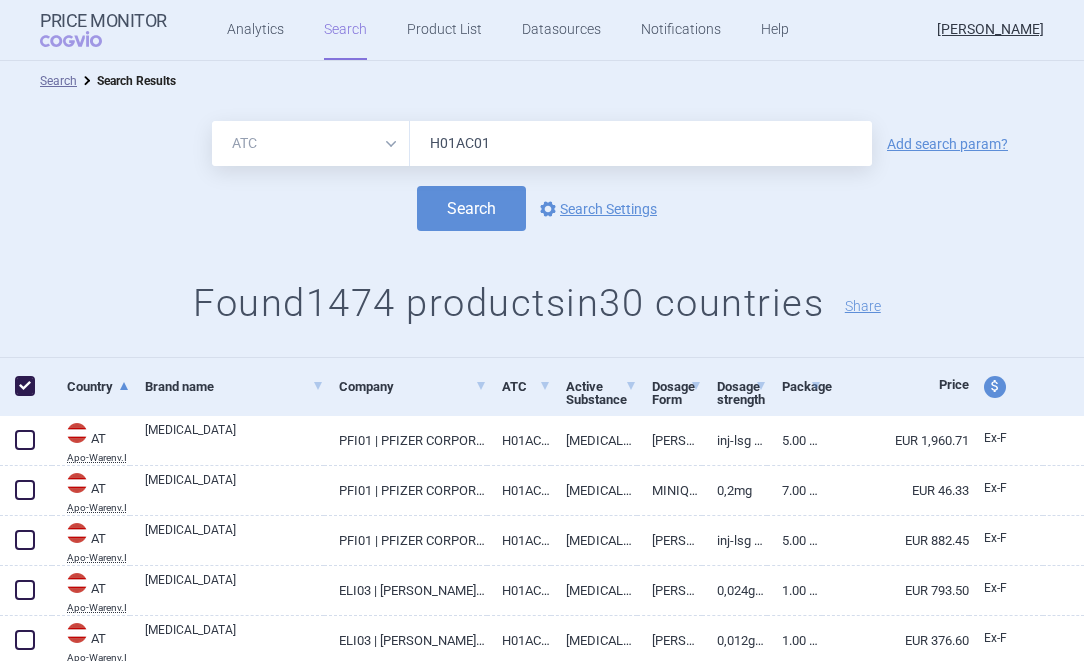 checkbox on "true" 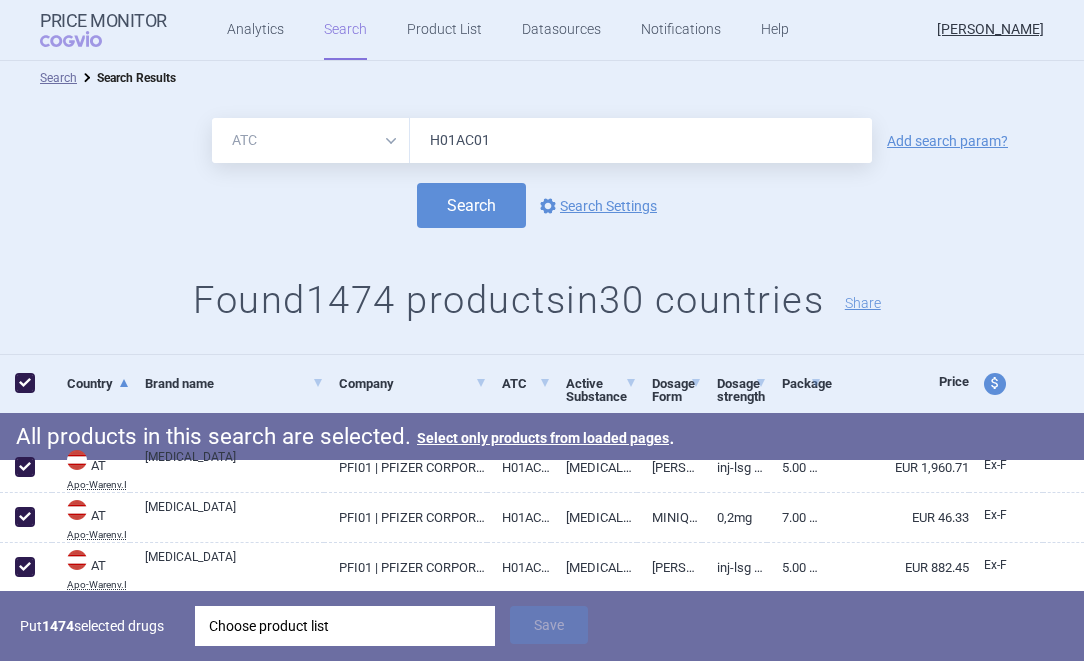 scroll, scrollTop: 0, scrollLeft: 0, axis: both 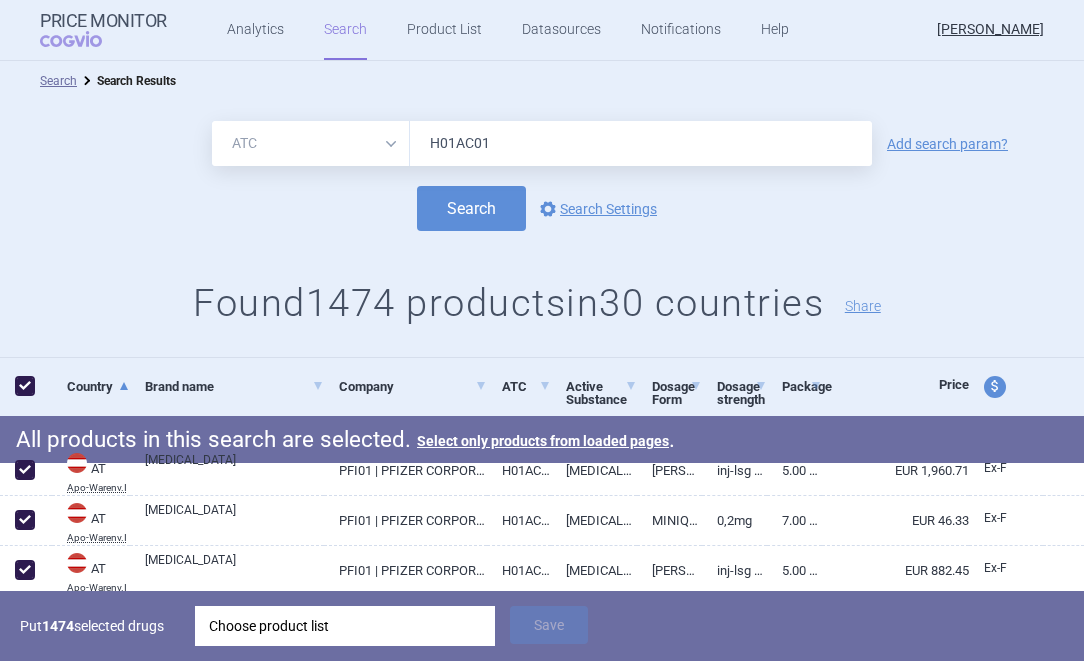 click on "Choose product list" at bounding box center [345, 626] 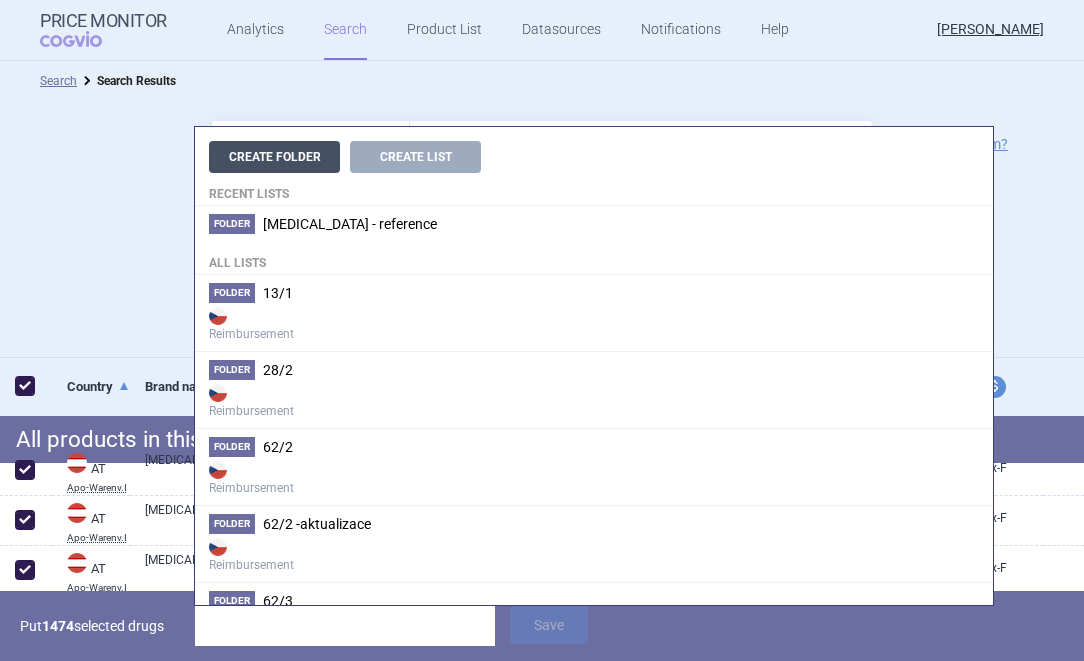 click on "Create Folder" at bounding box center [274, 157] 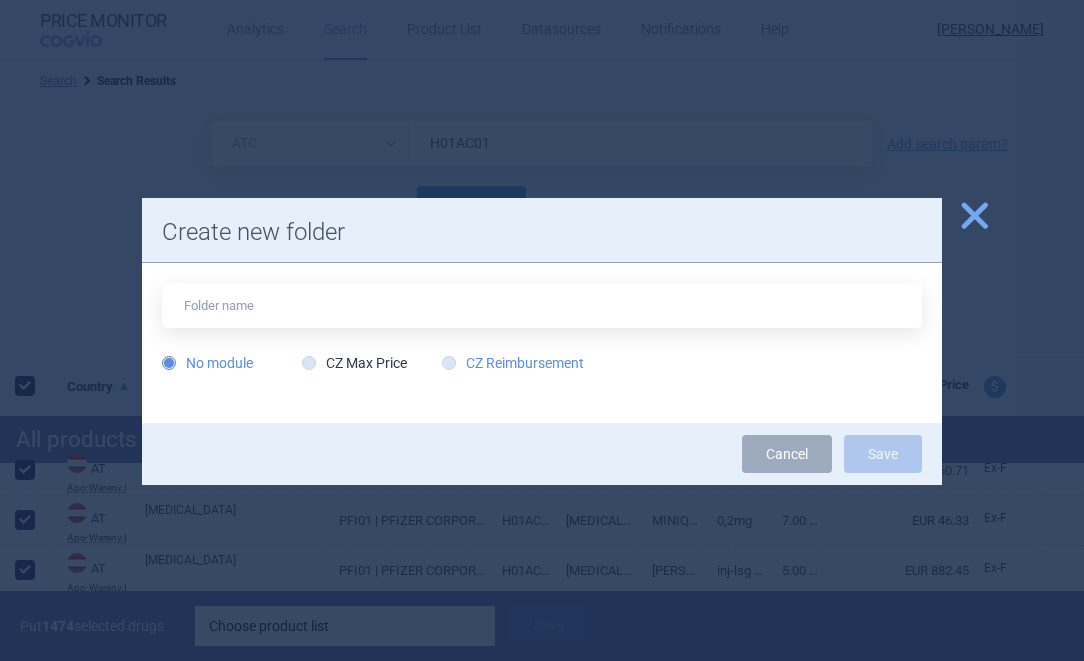 click on "CZ Reimbursement" at bounding box center [513, 363] 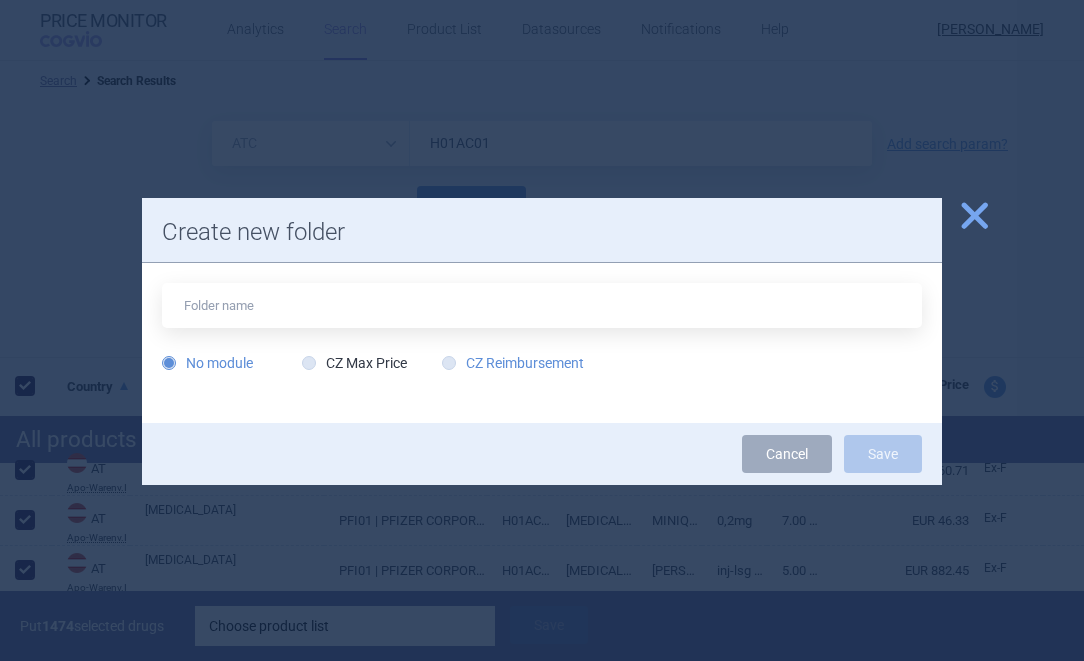 radio on "true" 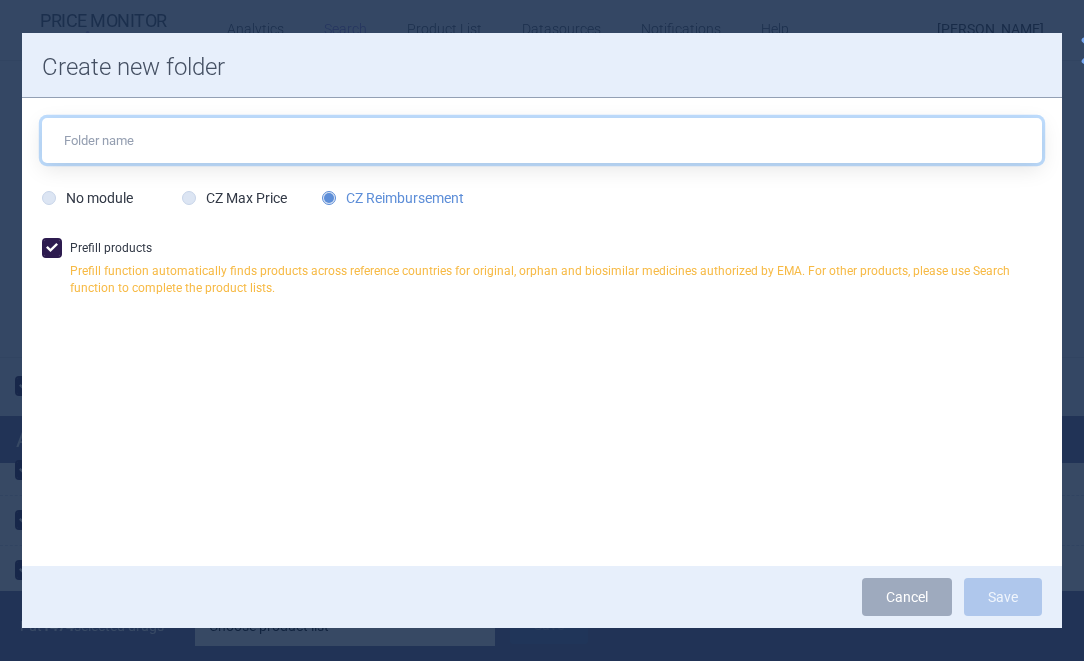 click at bounding box center (542, 140) 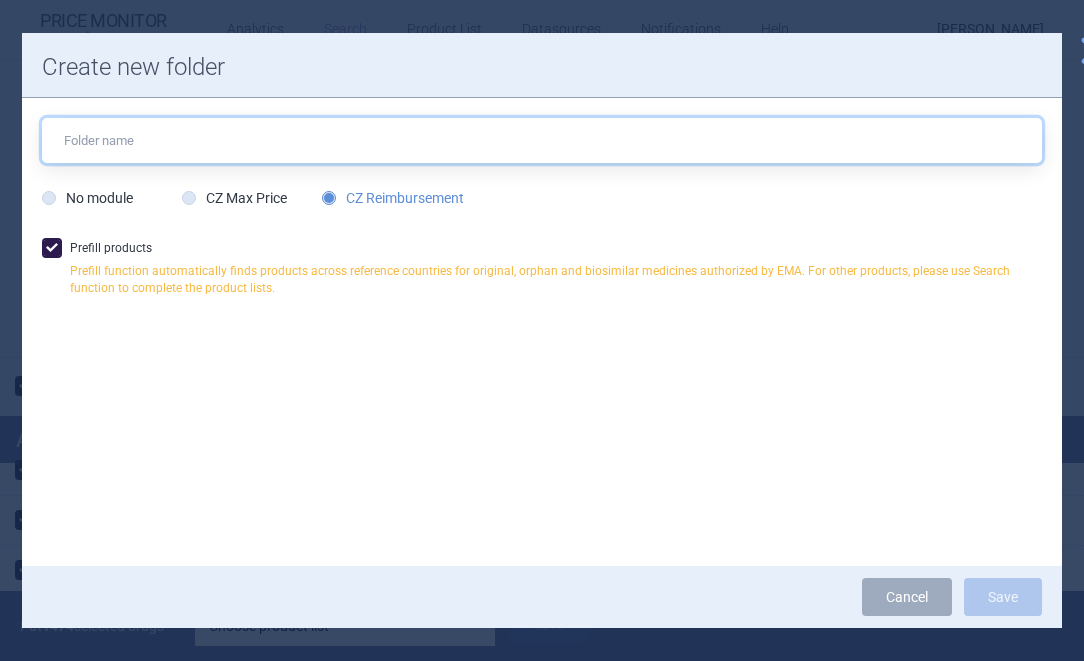 paste on "H01AC01" 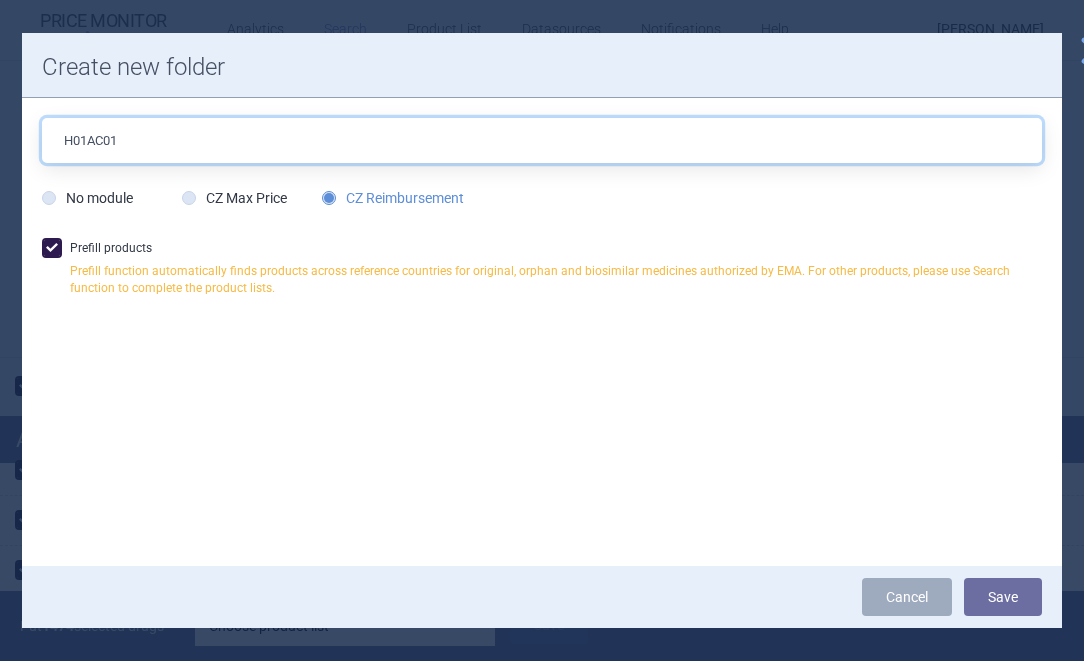 type on "H01AC01" 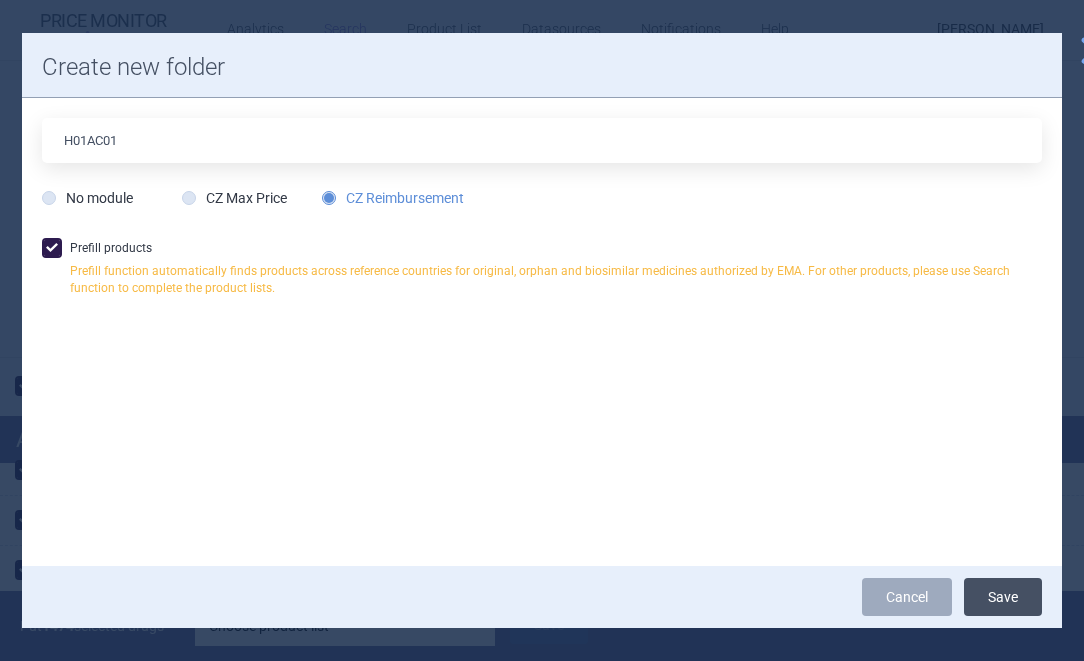 click on "Save" at bounding box center [1003, 597] 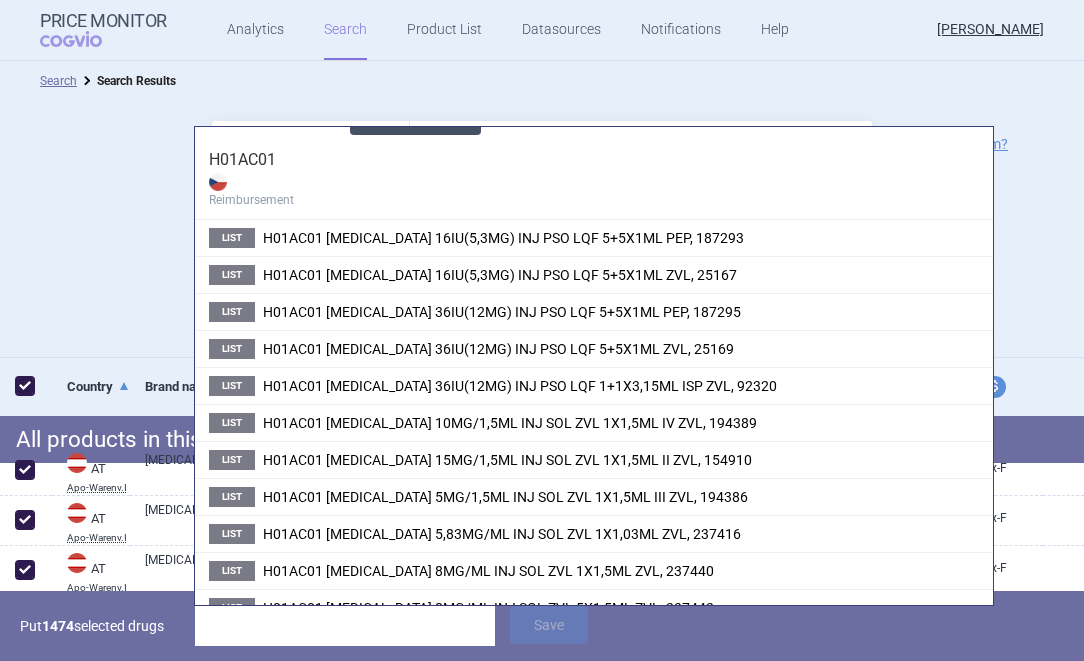 scroll, scrollTop: 59, scrollLeft: 0, axis: vertical 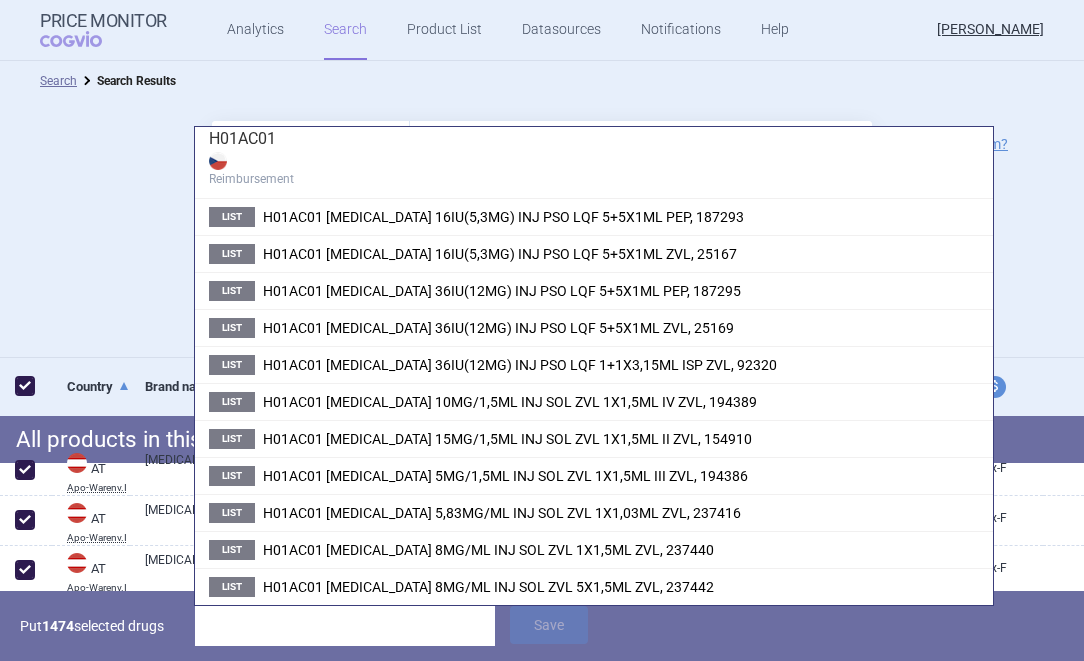 click at bounding box center (345, 626) 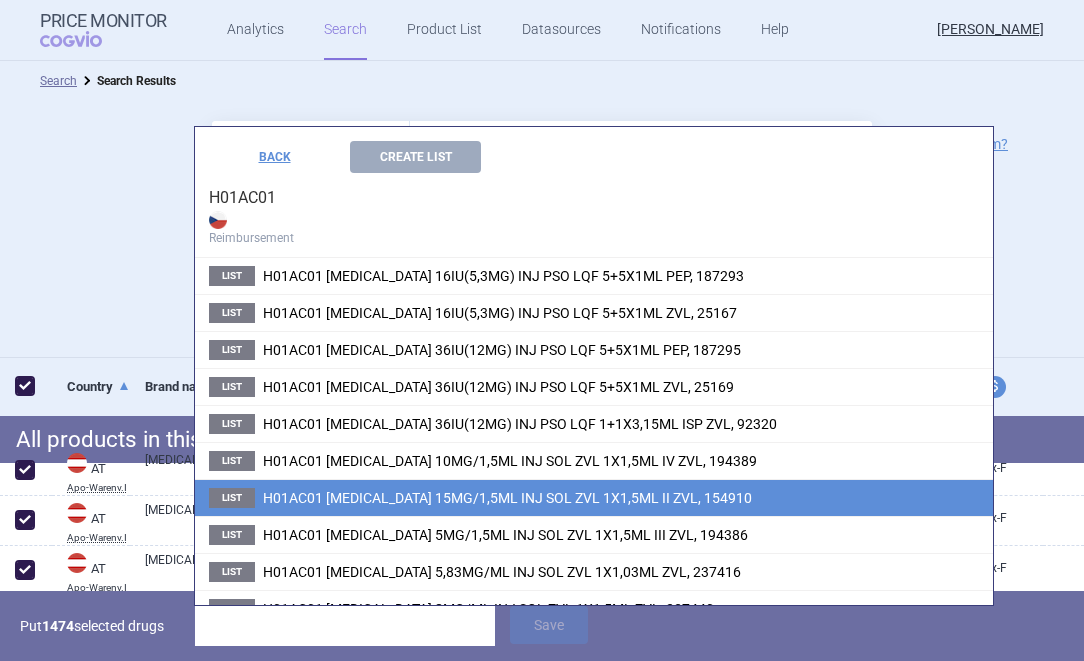 scroll, scrollTop: 59, scrollLeft: 0, axis: vertical 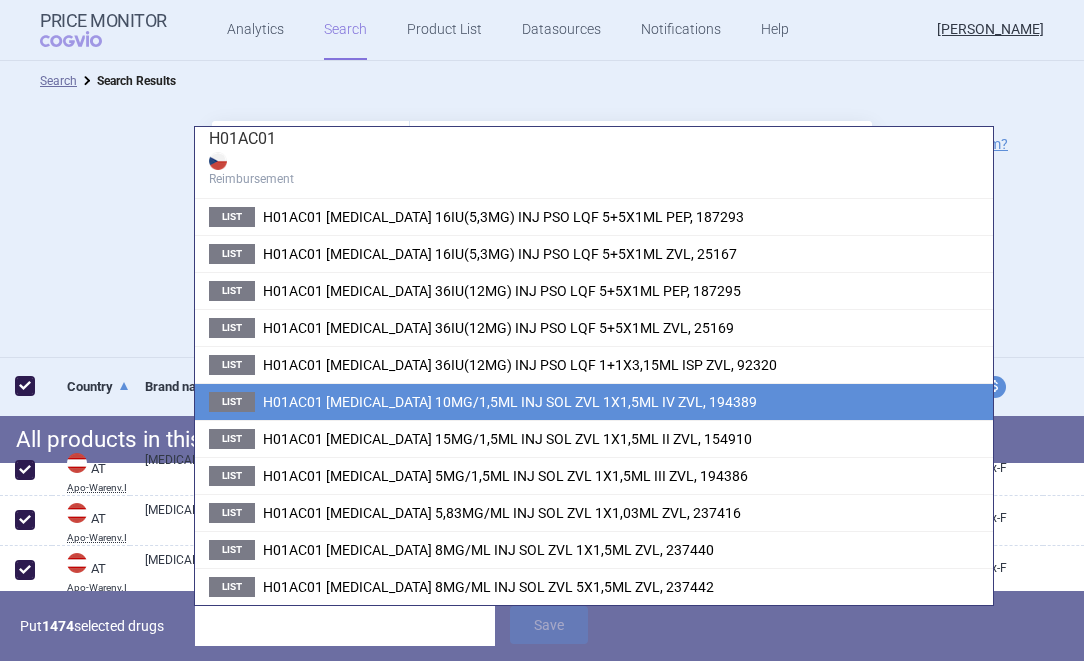 click on "H01AC01 [MEDICAL_DATA] 10MG/1,5ML INJ SOL ZVL 1X1,5ML IV ZVL, 194389" at bounding box center (510, 402) 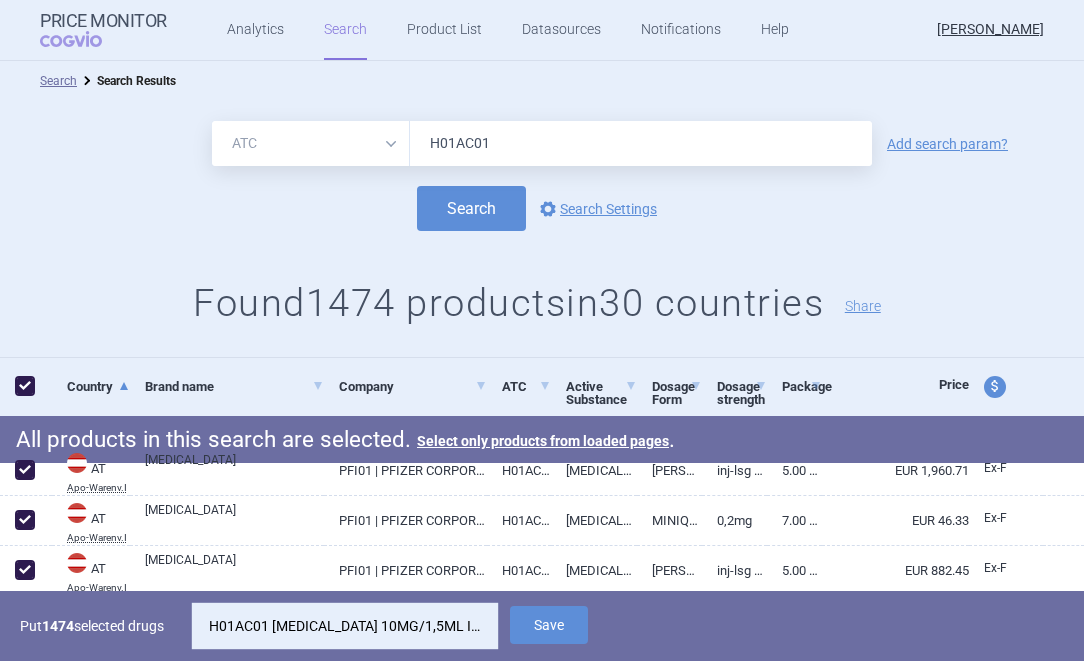 drag, startPoint x: 196, startPoint y: 624, endPoint x: 381, endPoint y: 640, distance: 185.6906 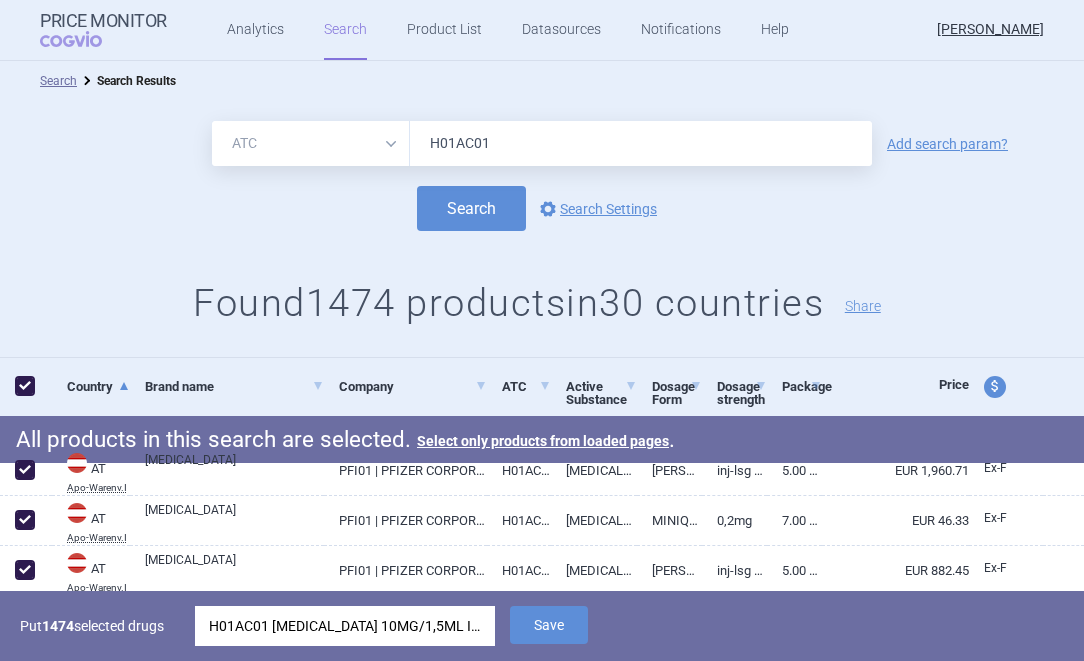 click on "H01AC01 [MEDICAL_DATA] 10MG/1,5ML INJ SOL ZVL 1X1,5ML IV ZVL, 194389" at bounding box center (345, 626) 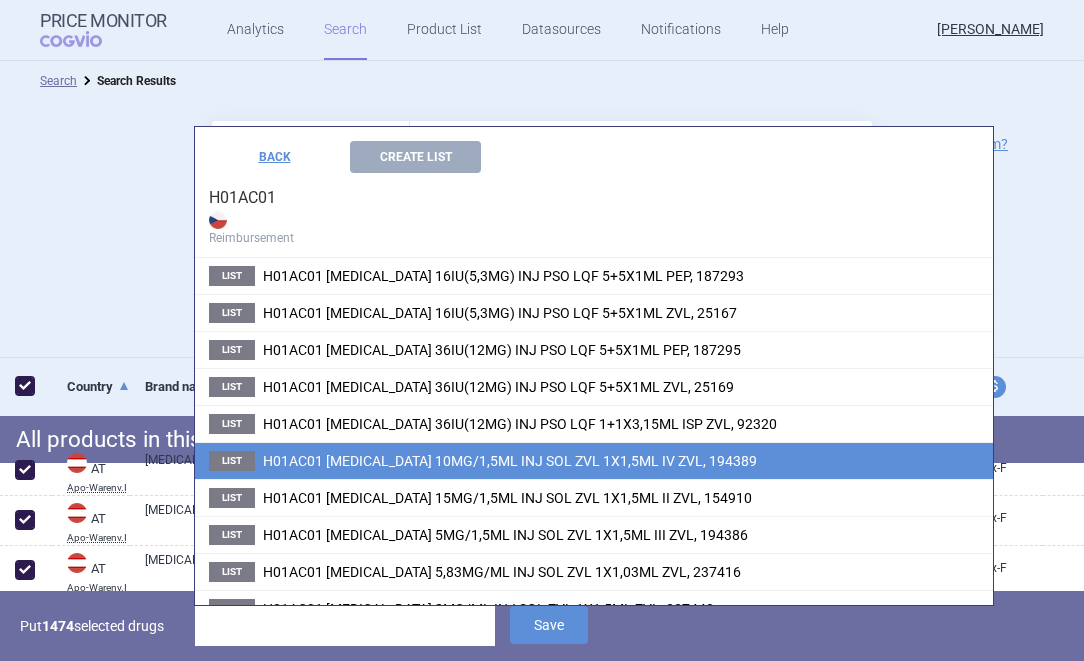 click at bounding box center (345, 626) 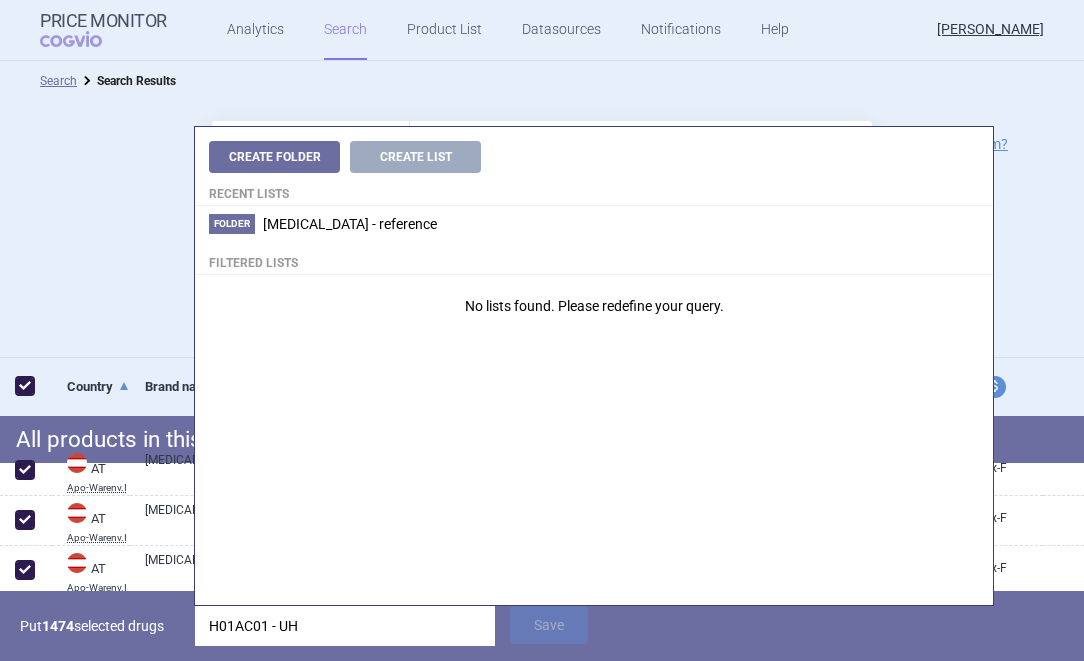 type on "H01AC01 - UHR" 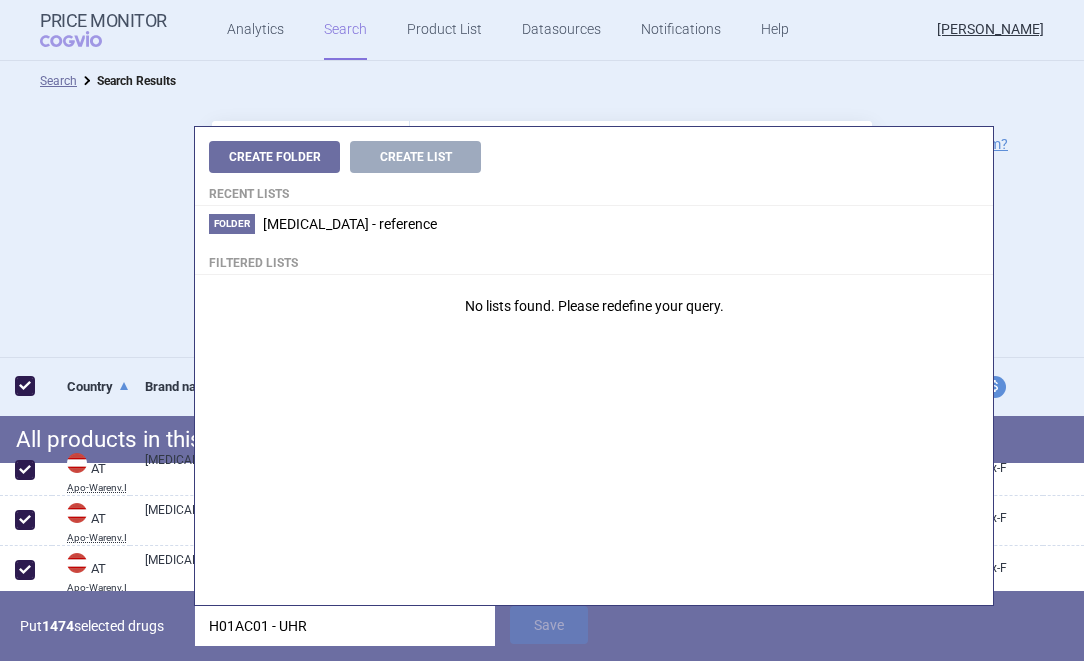 click on "Found  1474   products  in  30   countries   Share" at bounding box center [542, 304] 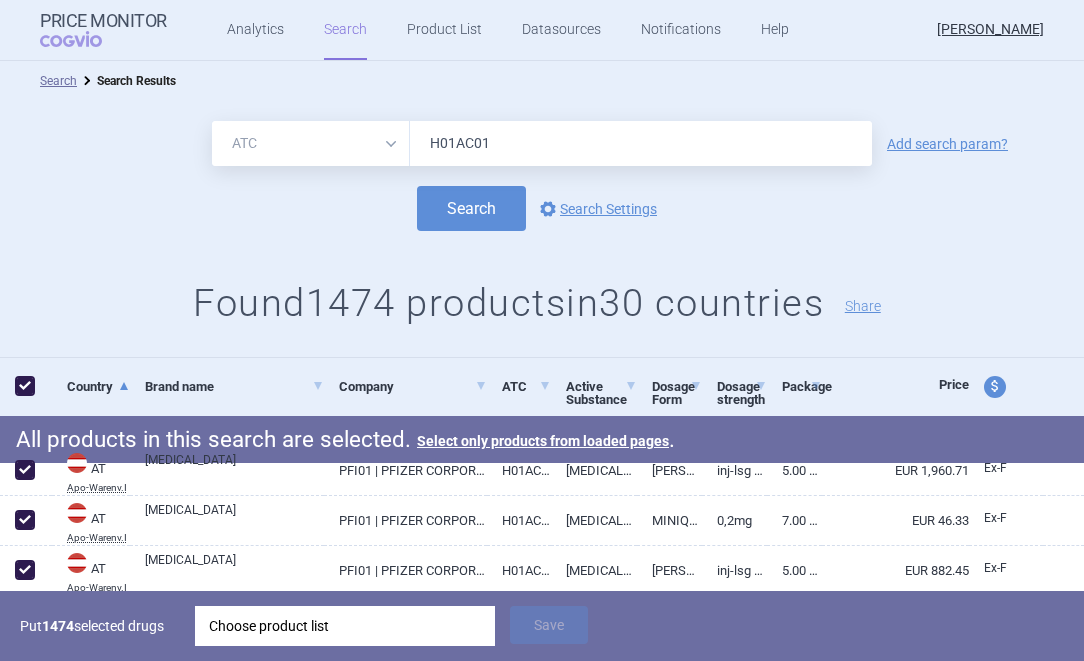 click at bounding box center (25, 386) 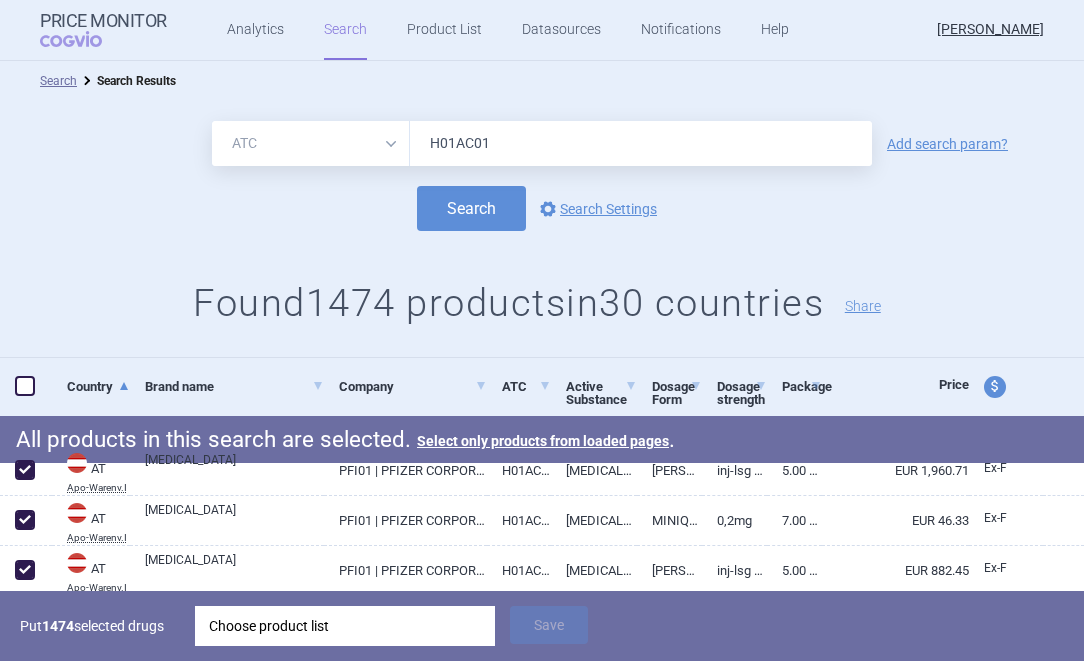 checkbox on "false" 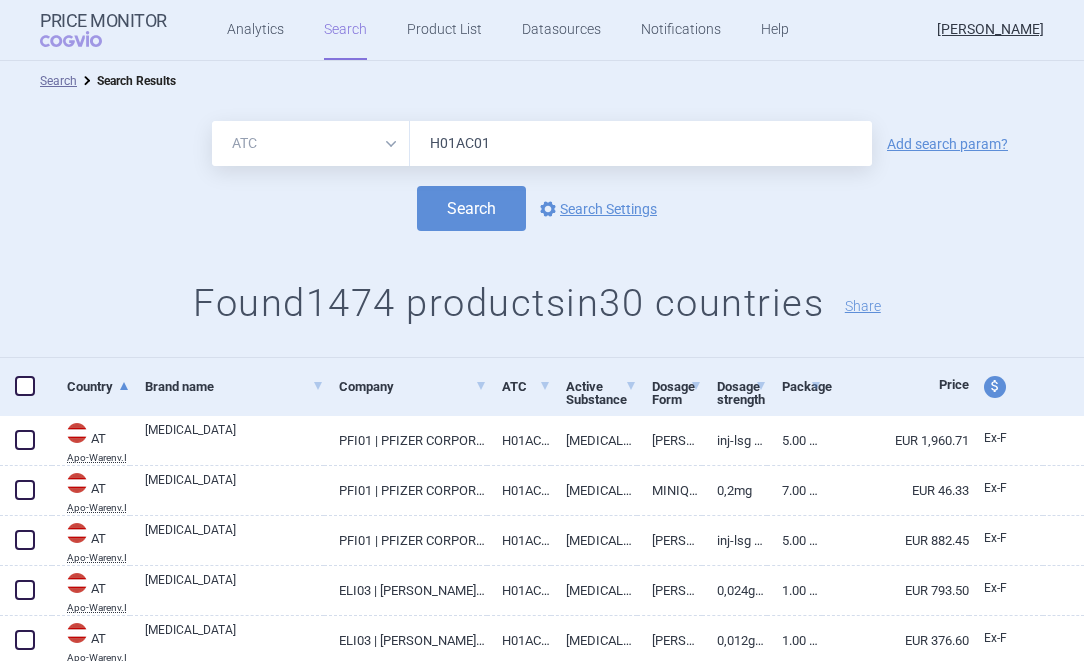 drag, startPoint x: 99, startPoint y: 161, endPoint x: 799, endPoint y: 211, distance: 701.78345 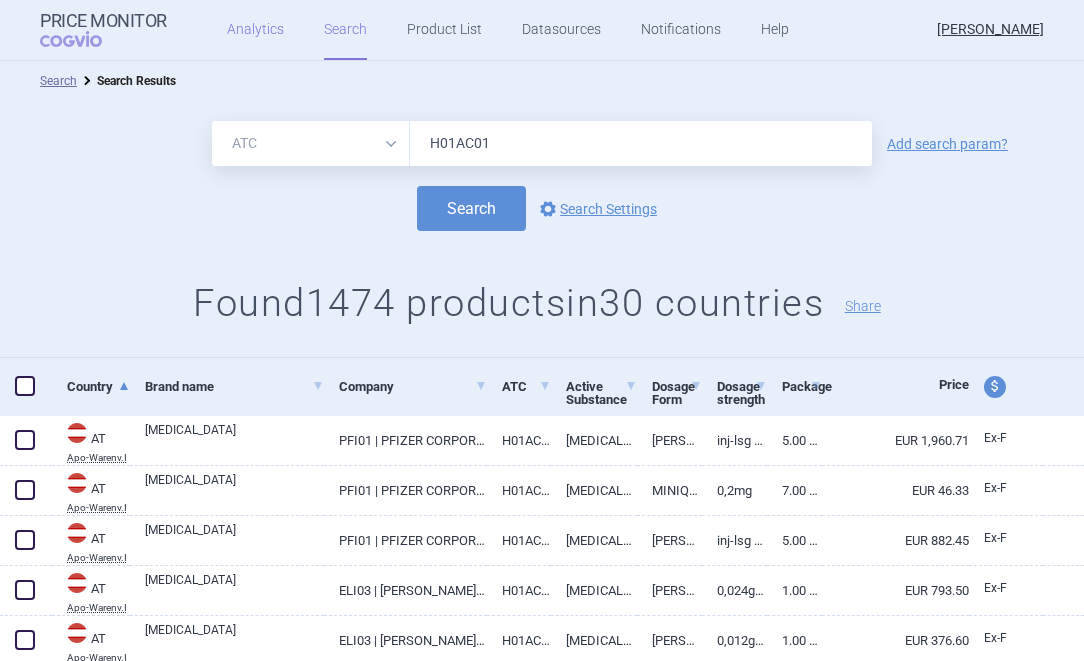 click on "Analytics" at bounding box center [255, 30] 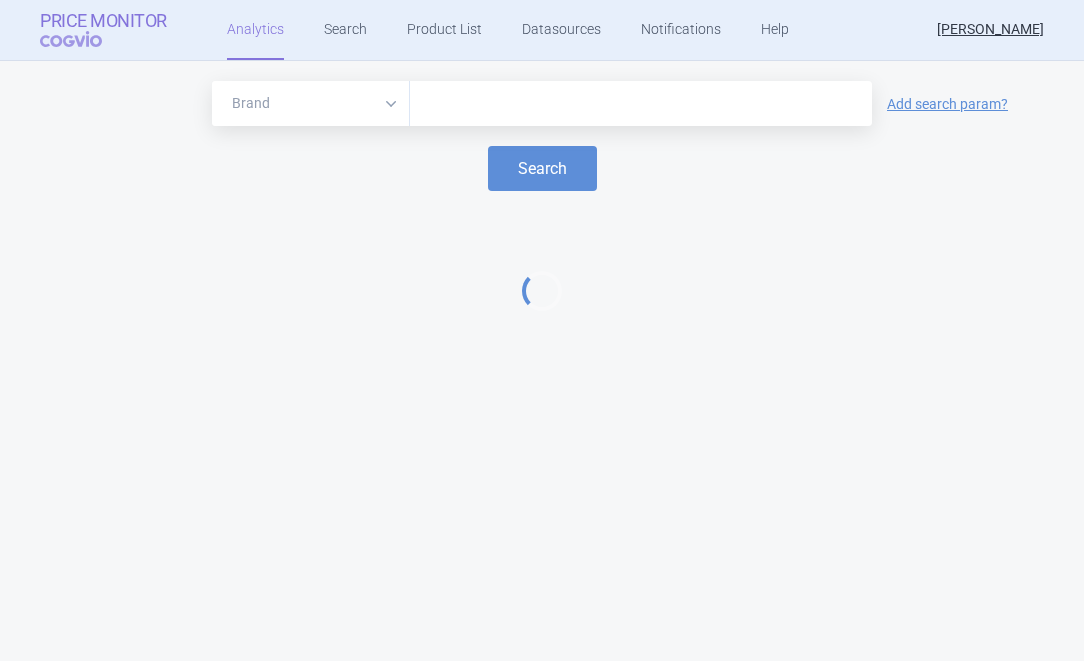 click on "Price Monitor" at bounding box center [103, 21] 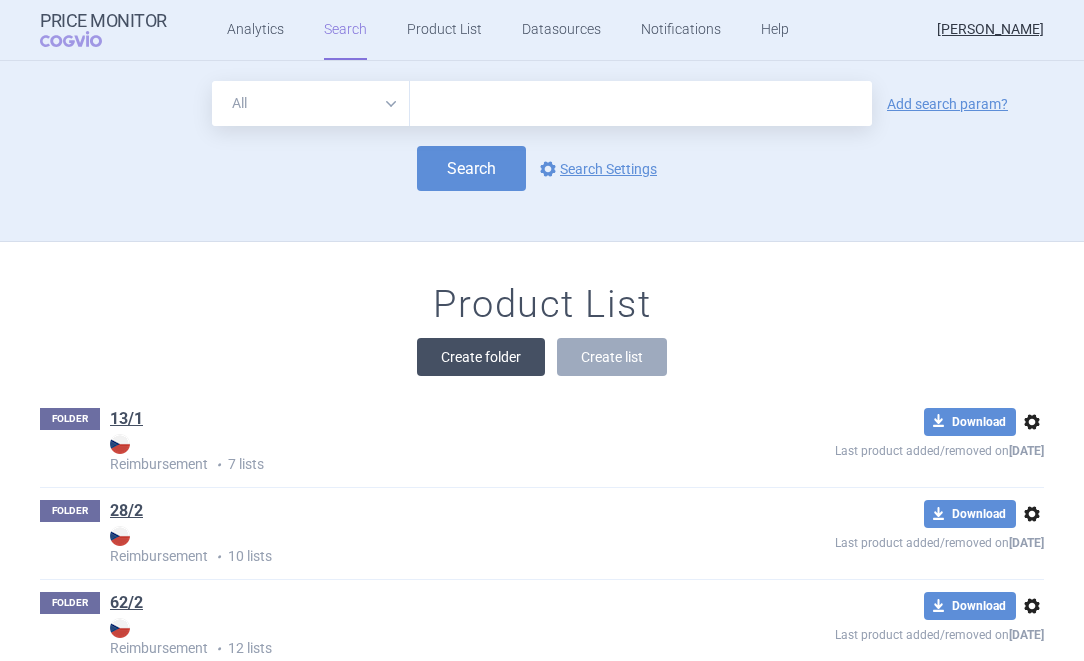 click on "Create folder" at bounding box center [481, 357] 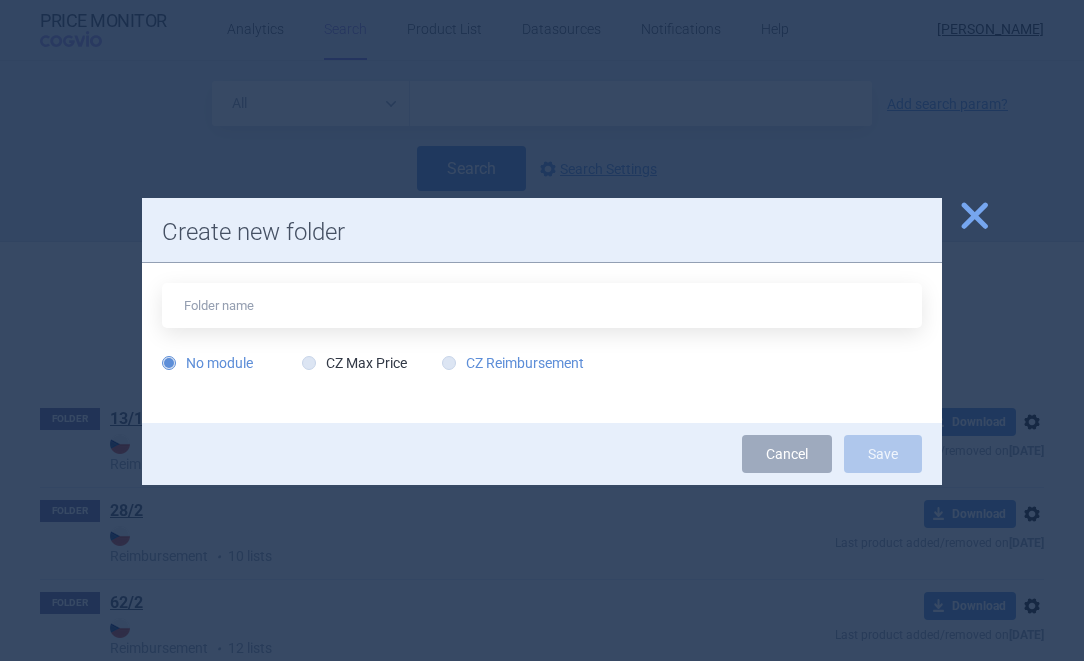 click on "CZ Reimbursement" at bounding box center [513, 363] 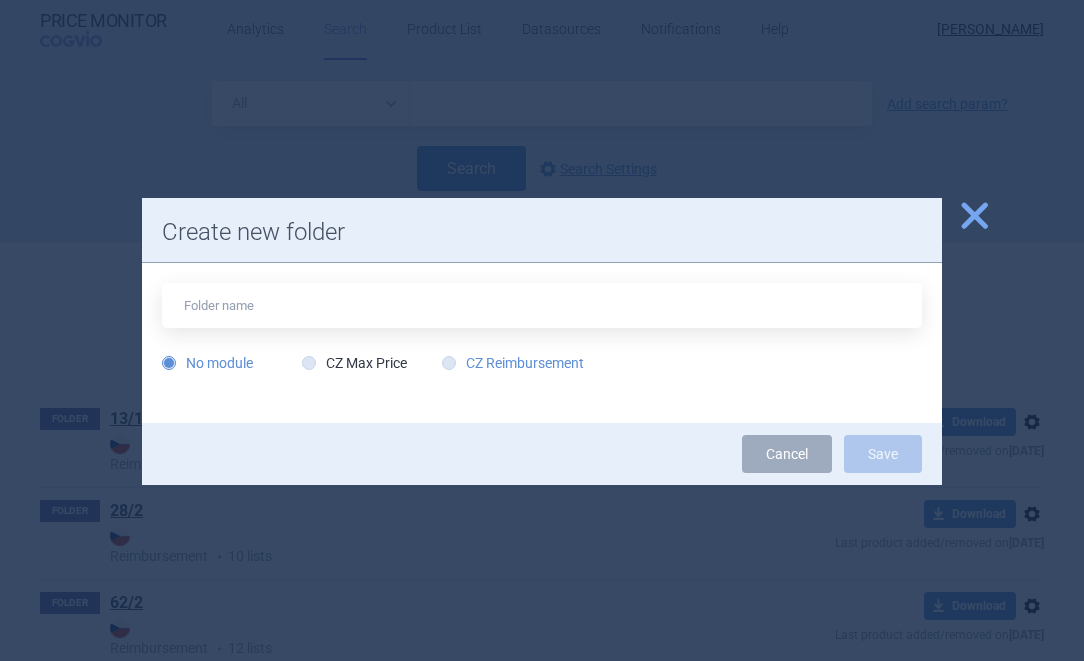 radio on "true" 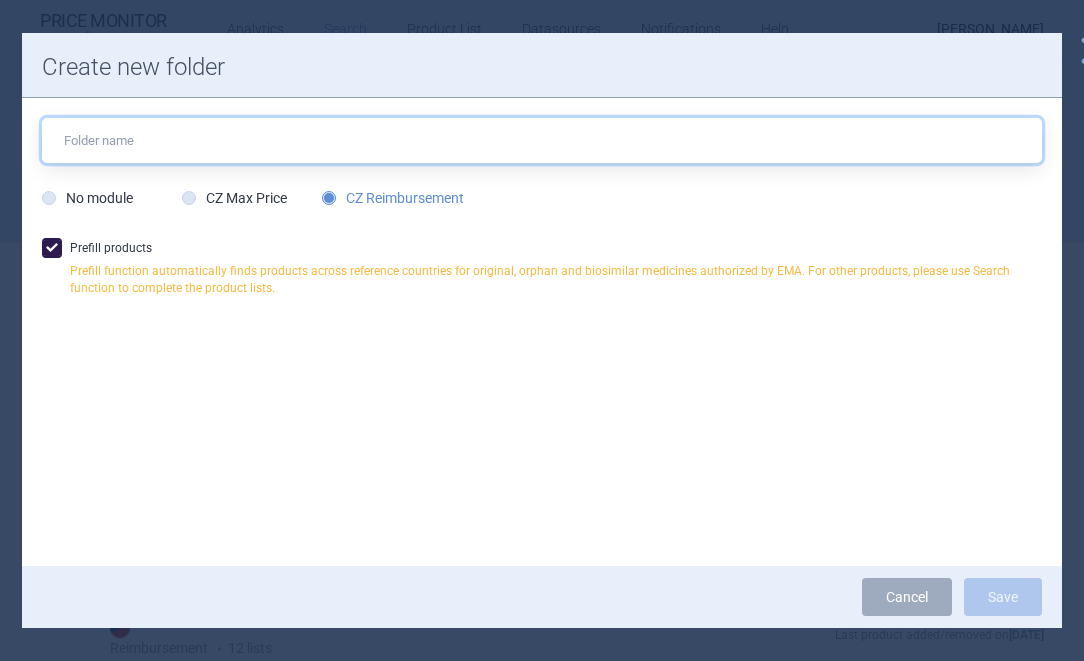 click at bounding box center [542, 140] 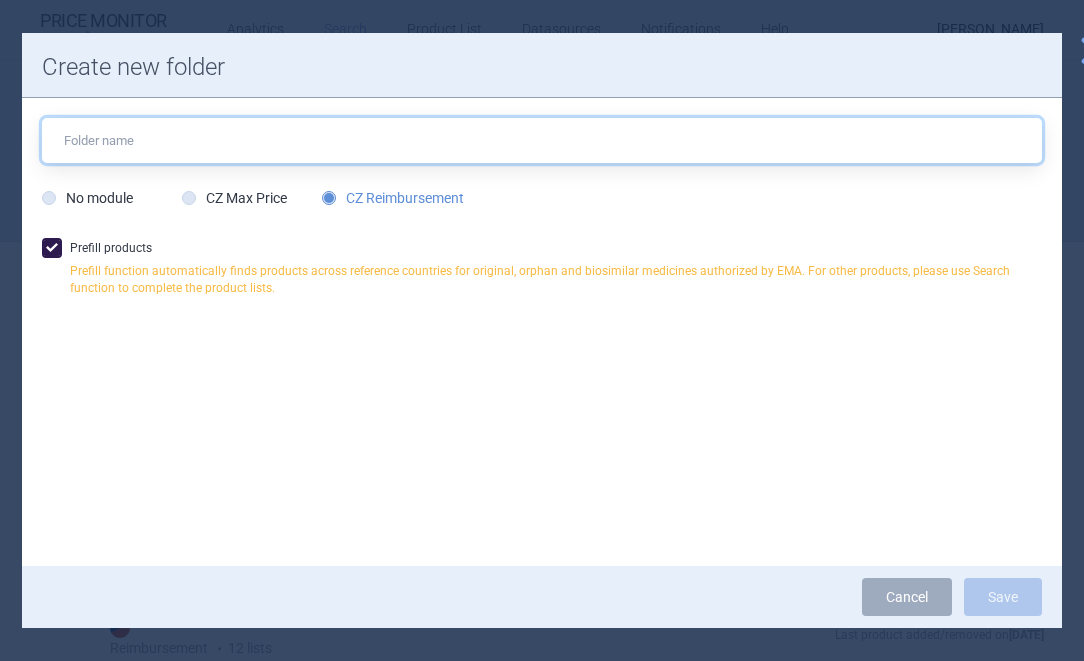 paste on "H01AC01" 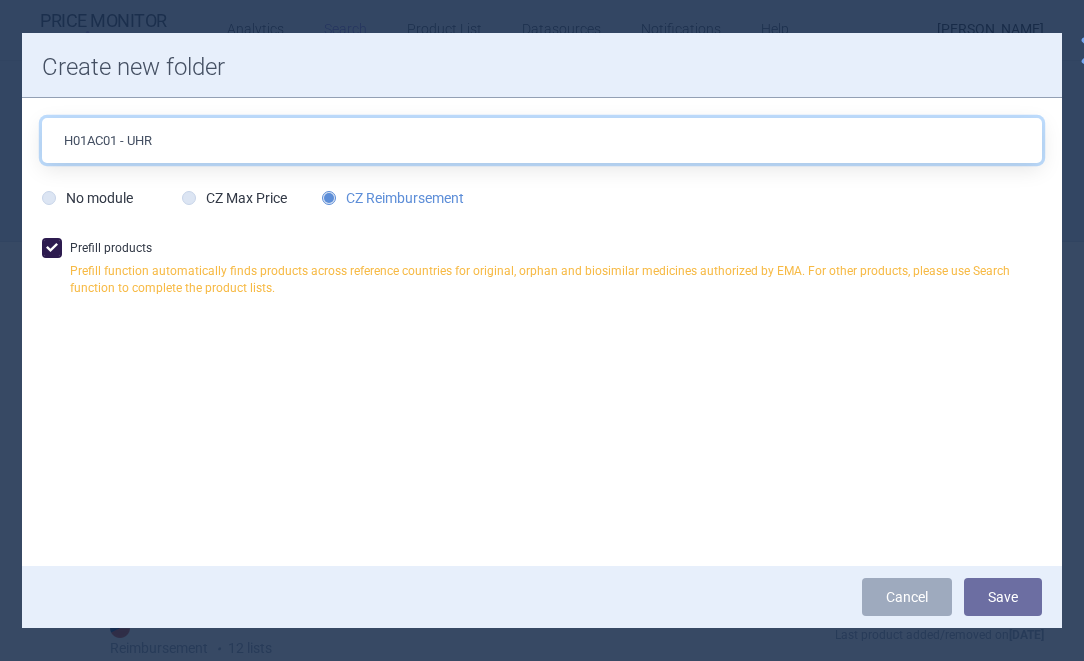 type on "H01AC01 - UHR" 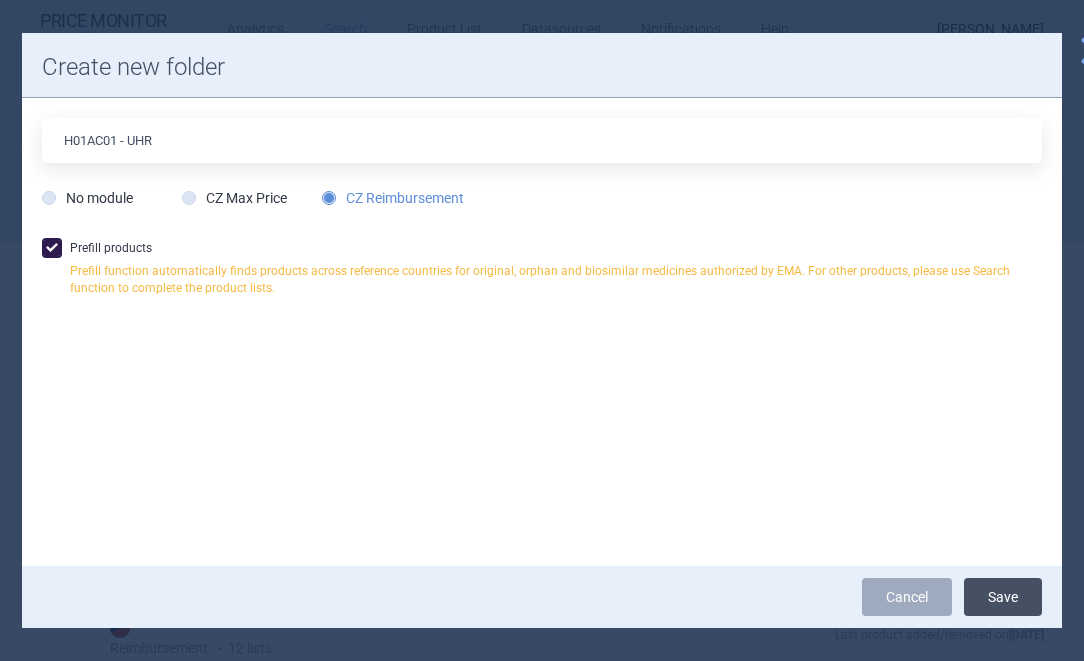 click on "Save" at bounding box center [1003, 597] 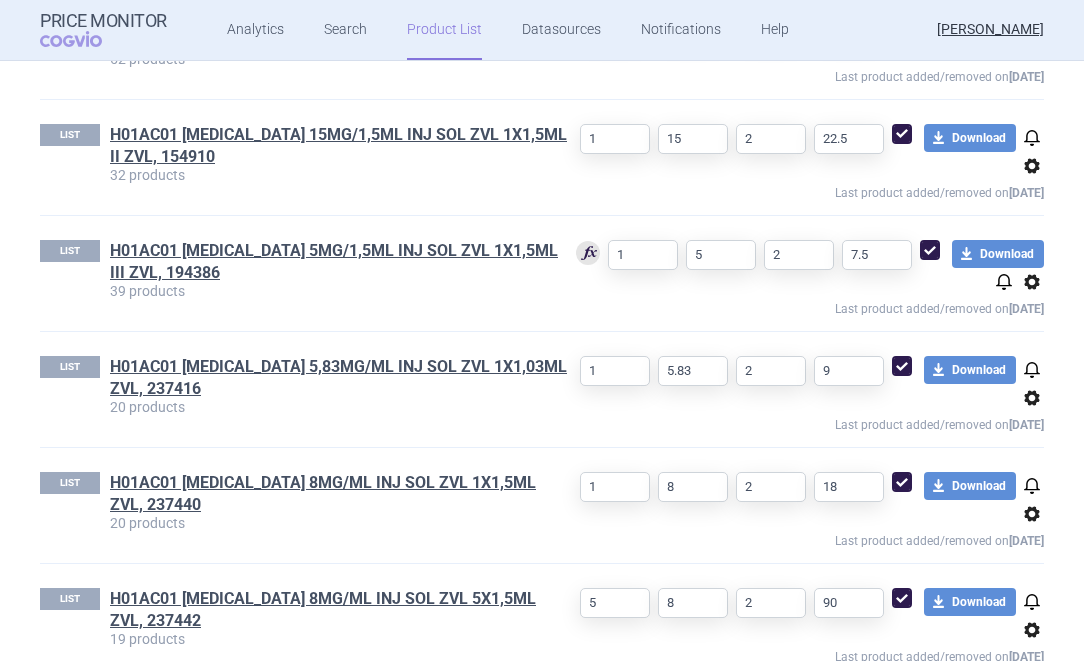 scroll, scrollTop: 1467, scrollLeft: 0, axis: vertical 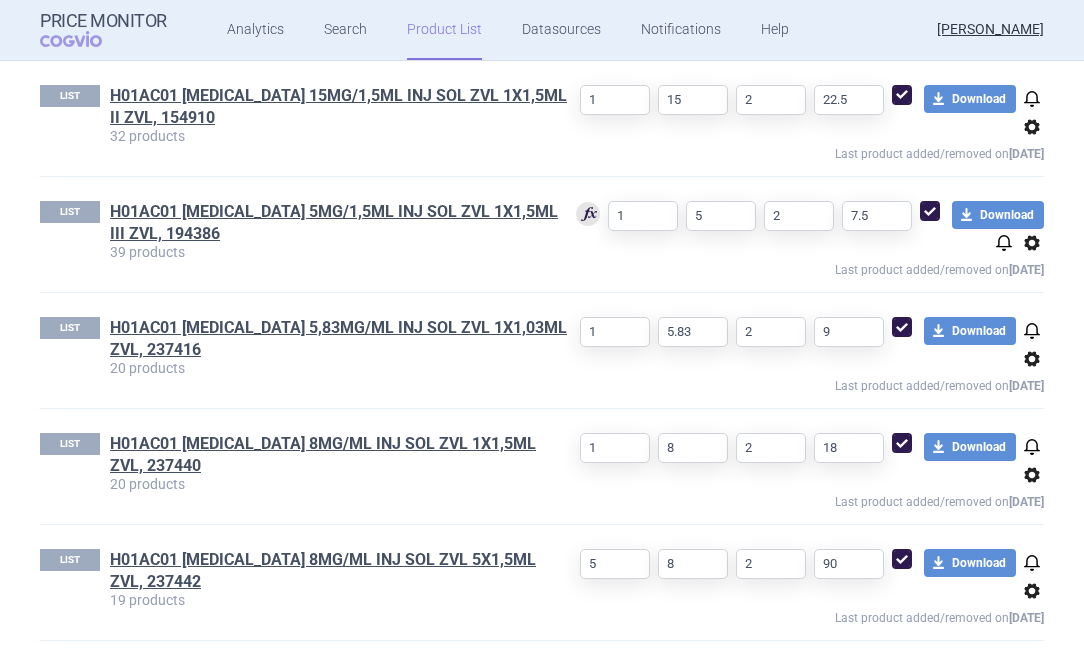 click on "1 5 2 7.5 download  Download notifications options Last product added/removed on  [DATE]" at bounding box center [808, 240] 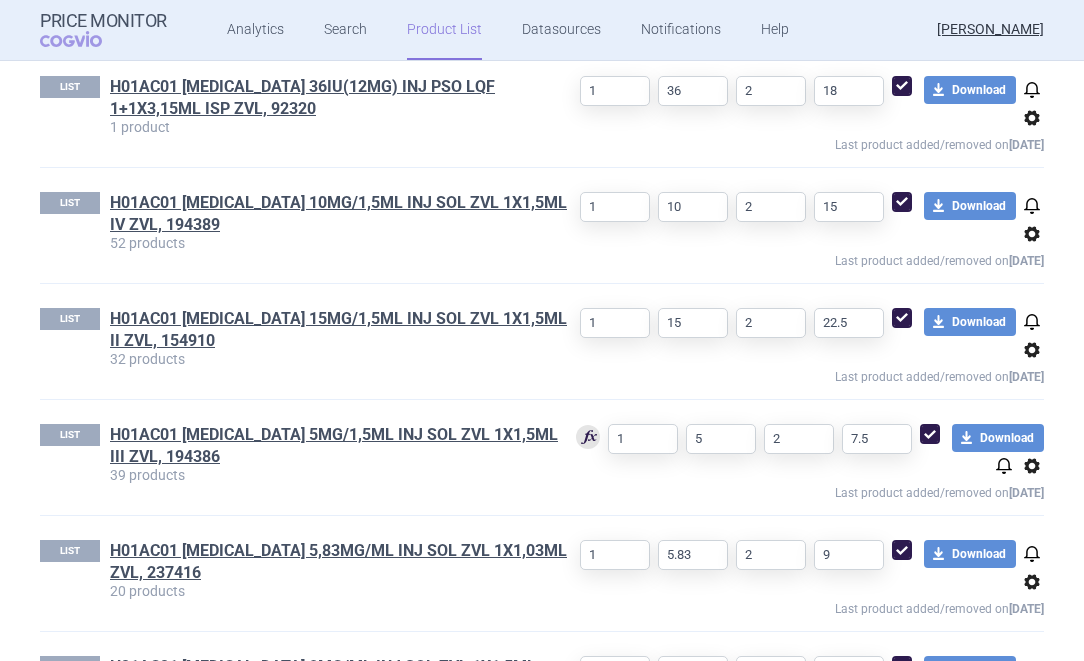 scroll, scrollTop: 1167, scrollLeft: 0, axis: vertical 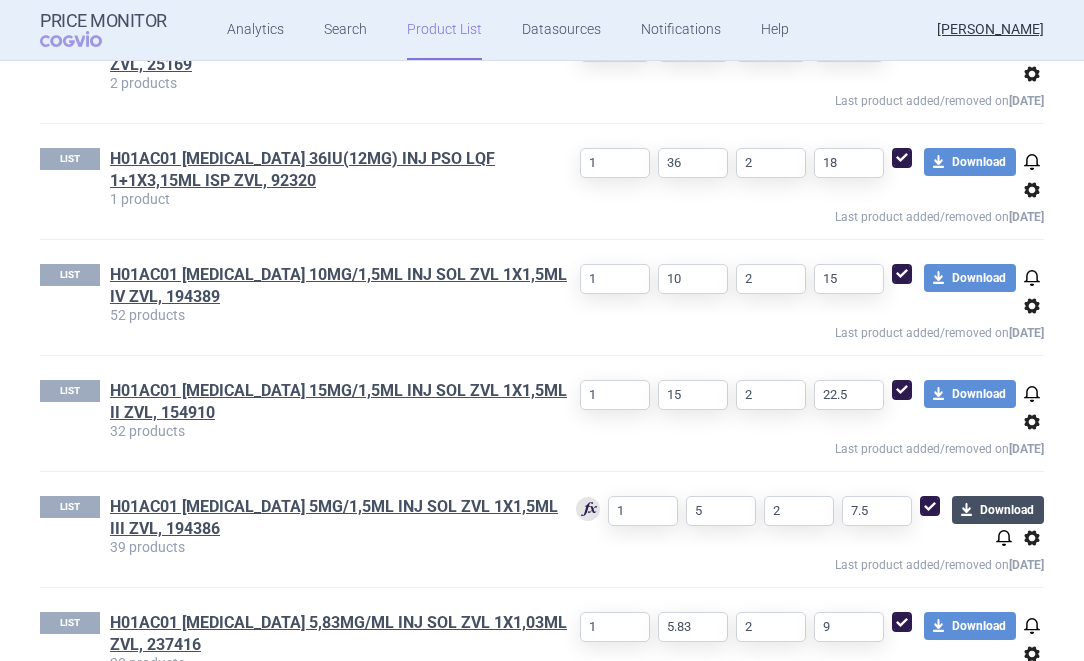 click on "download  Download" at bounding box center [998, 510] 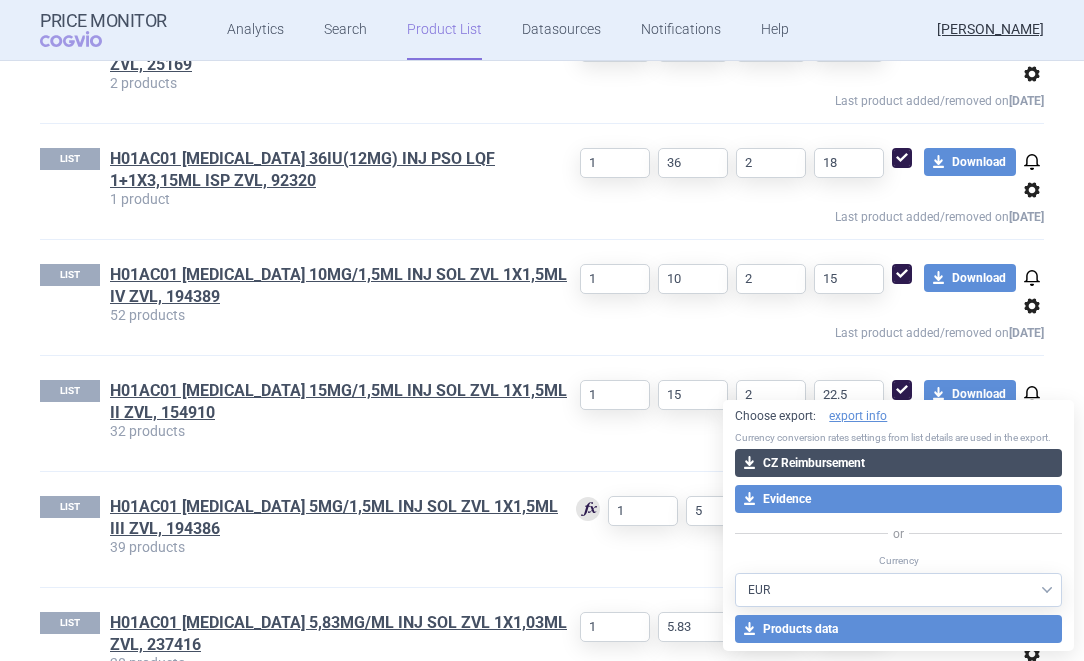 click on "download  CZ Reimbursement" at bounding box center [898, 463] 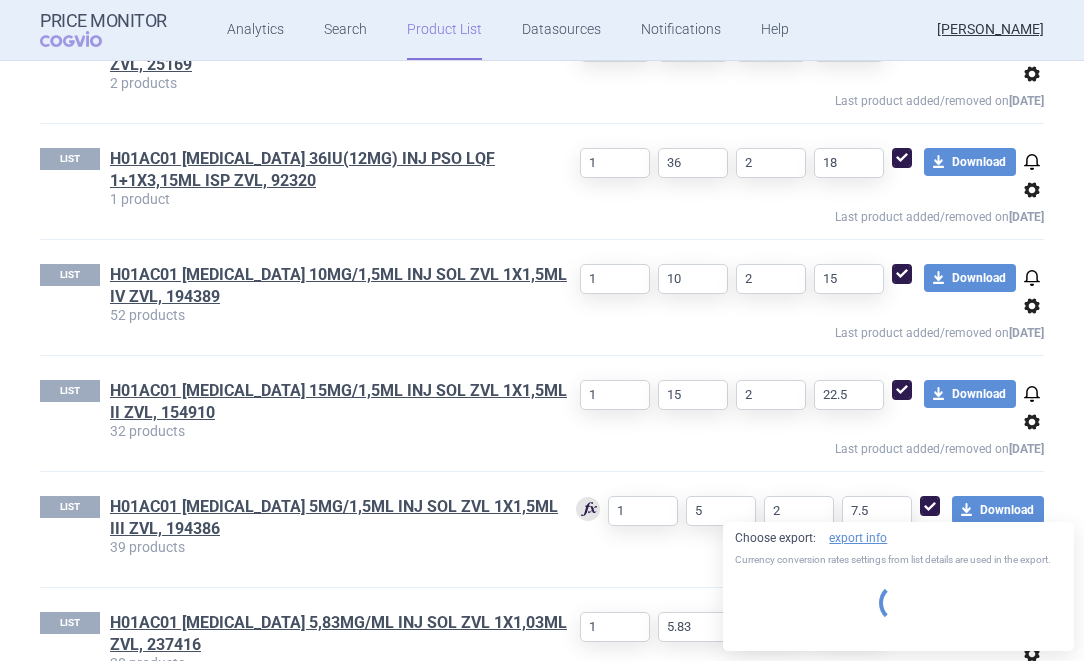 select on "EUR" 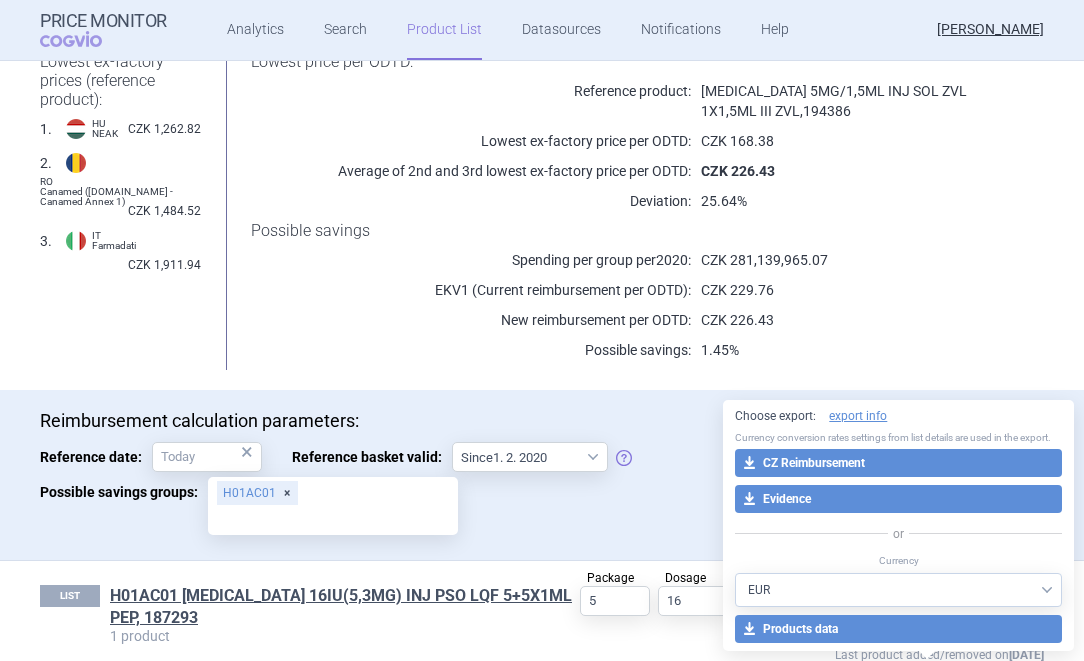 scroll, scrollTop: 300, scrollLeft: 0, axis: vertical 